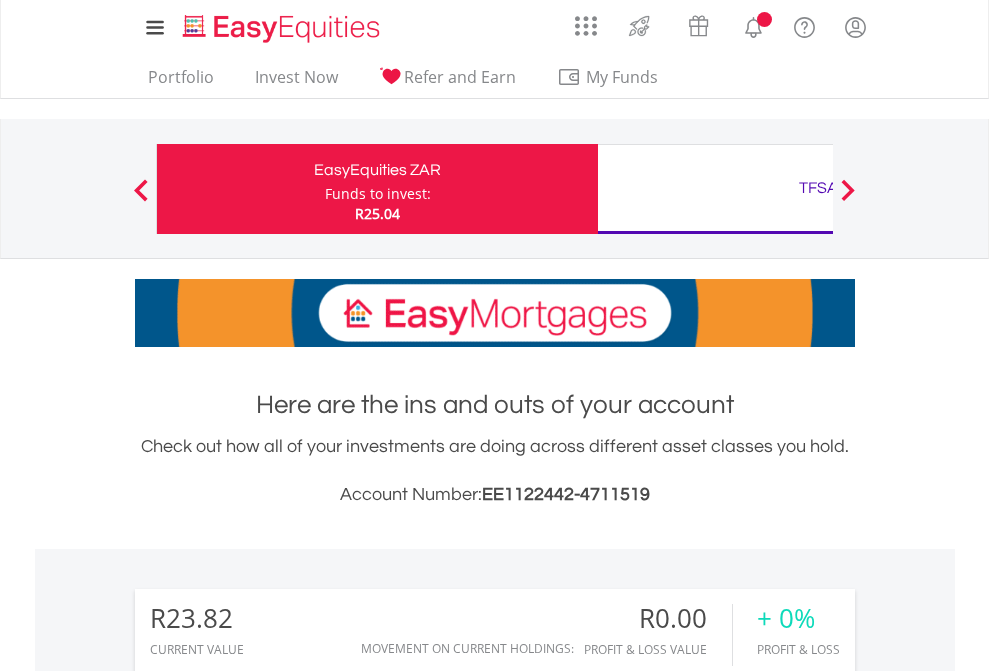 scroll, scrollTop: 0, scrollLeft: 0, axis: both 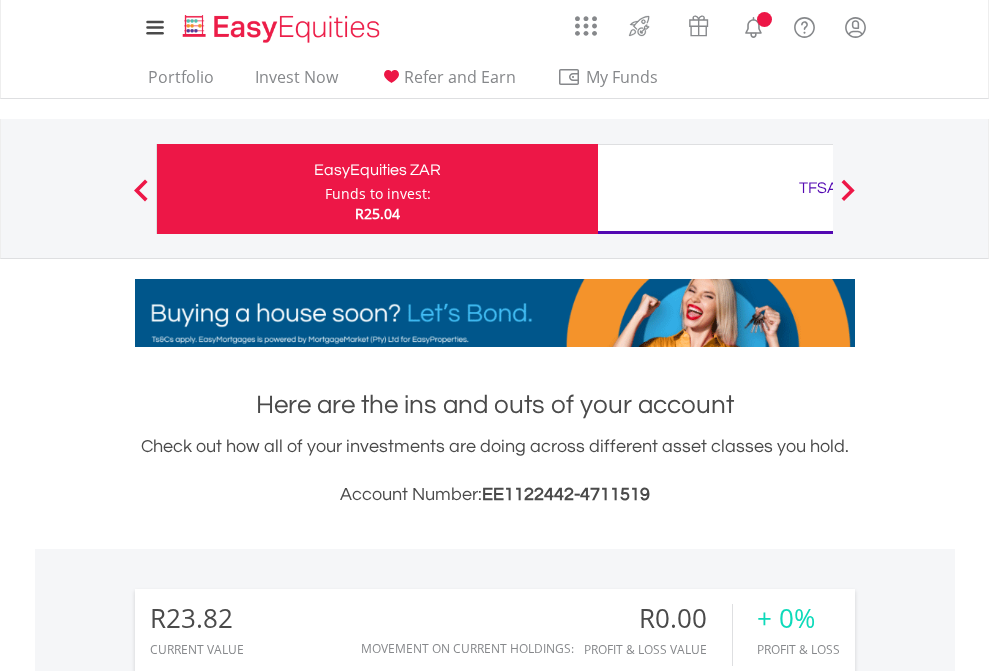 click on "Funds to invest:" at bounding box center [378, 194] 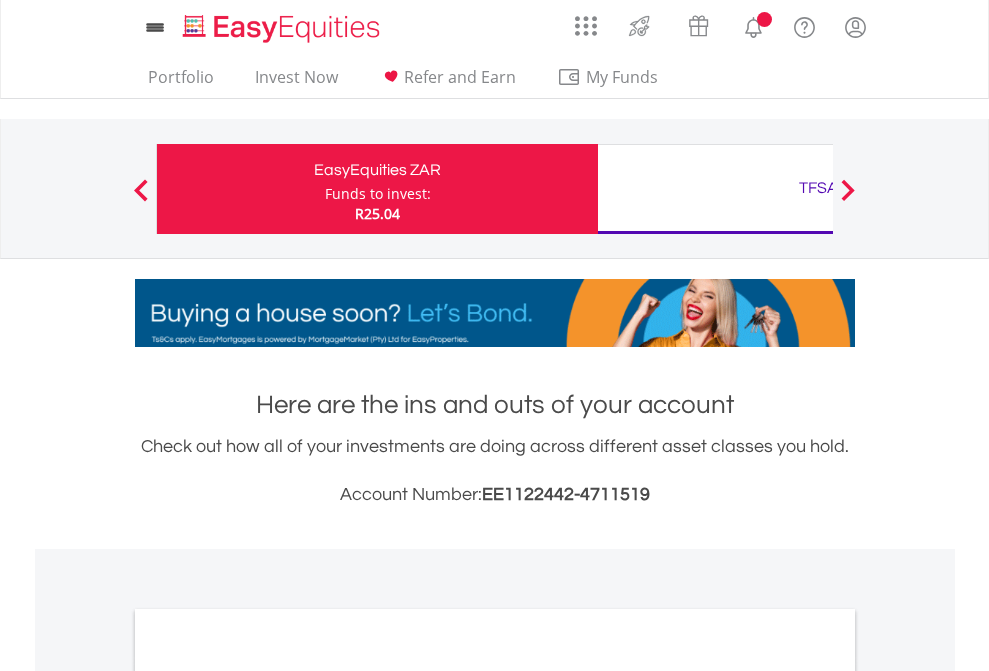 scroll, scrollTop: 0, scrollLeft: 0, axis: both 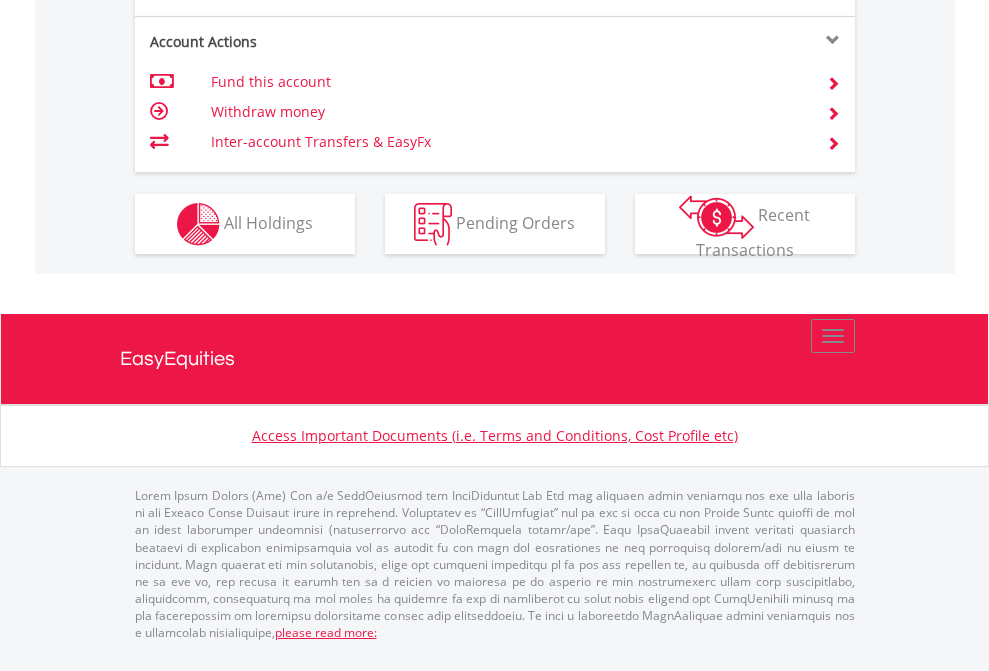 click on "Investment types" at bounding box center [706, -337] 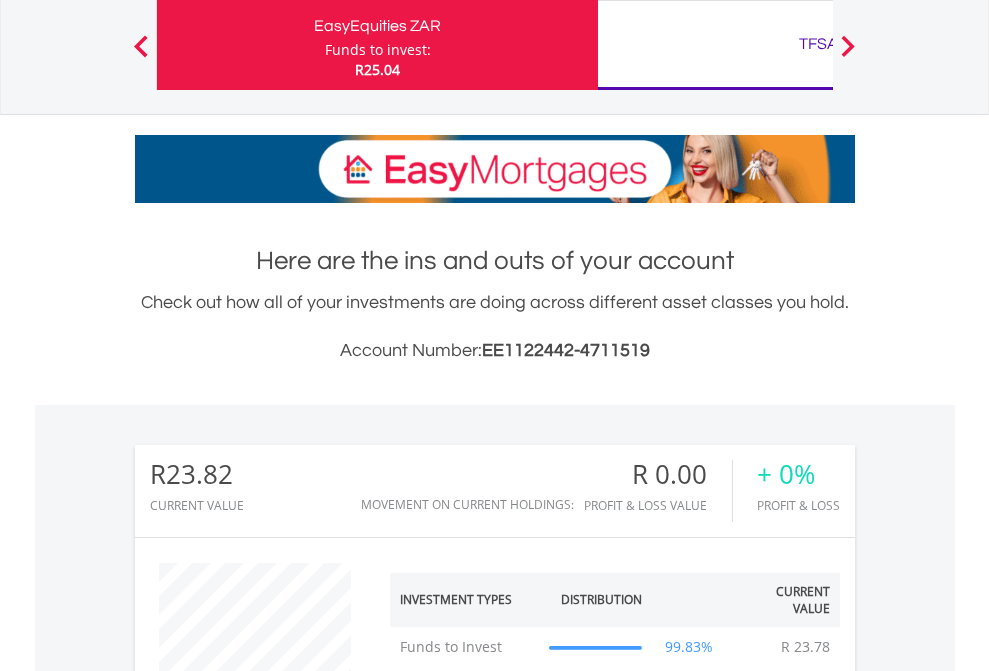click on "TFSA" at bounding box center [818, 44] 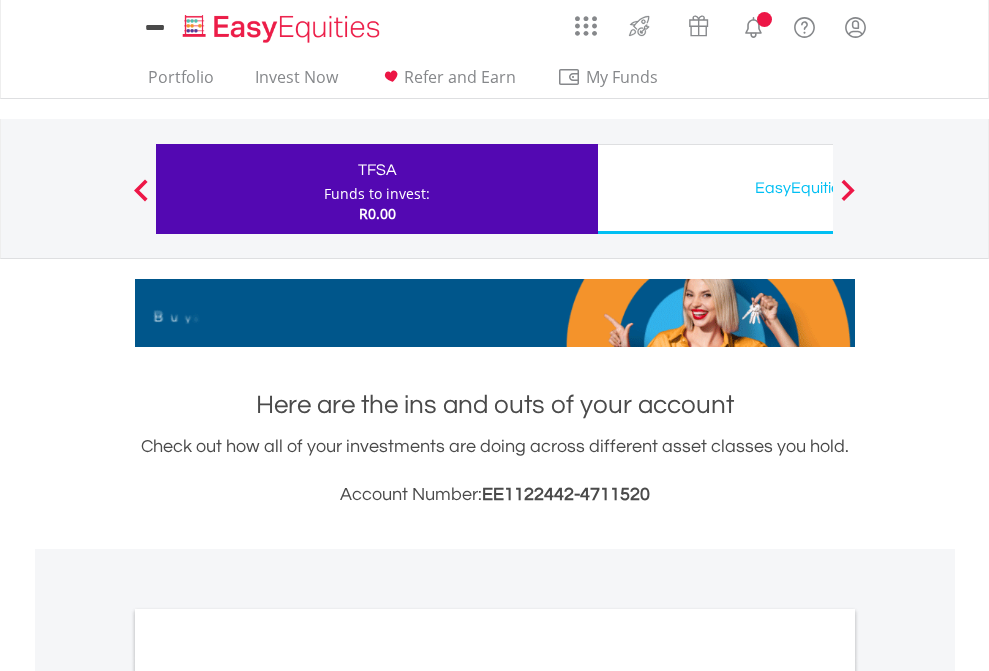 scroll, scrollTop: 0, scrollLeft: 0, axis: both 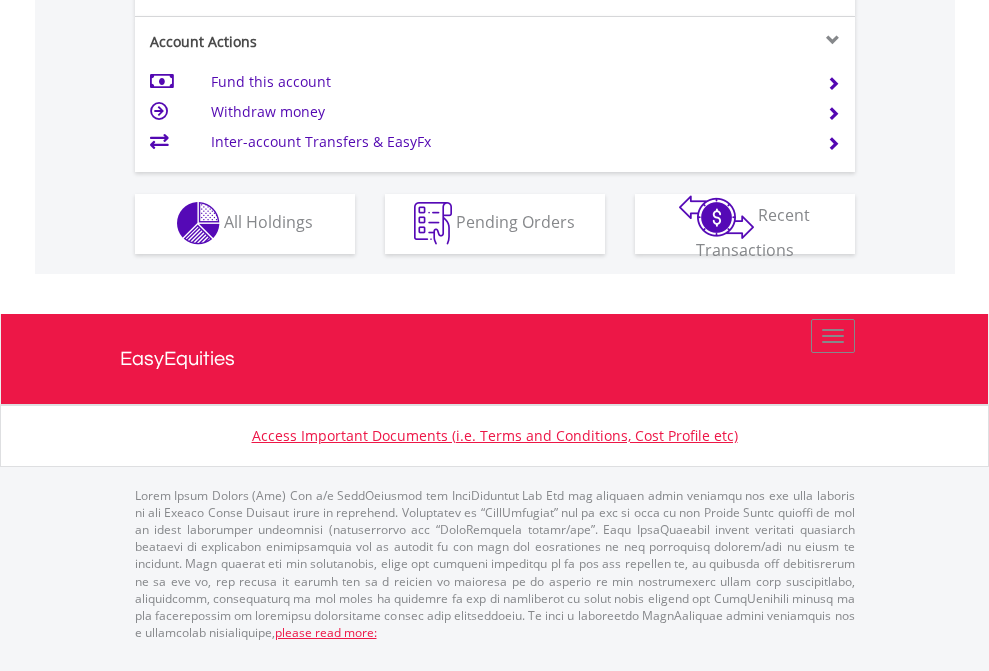 click on "Investment types" at bounding box center (706, -353) 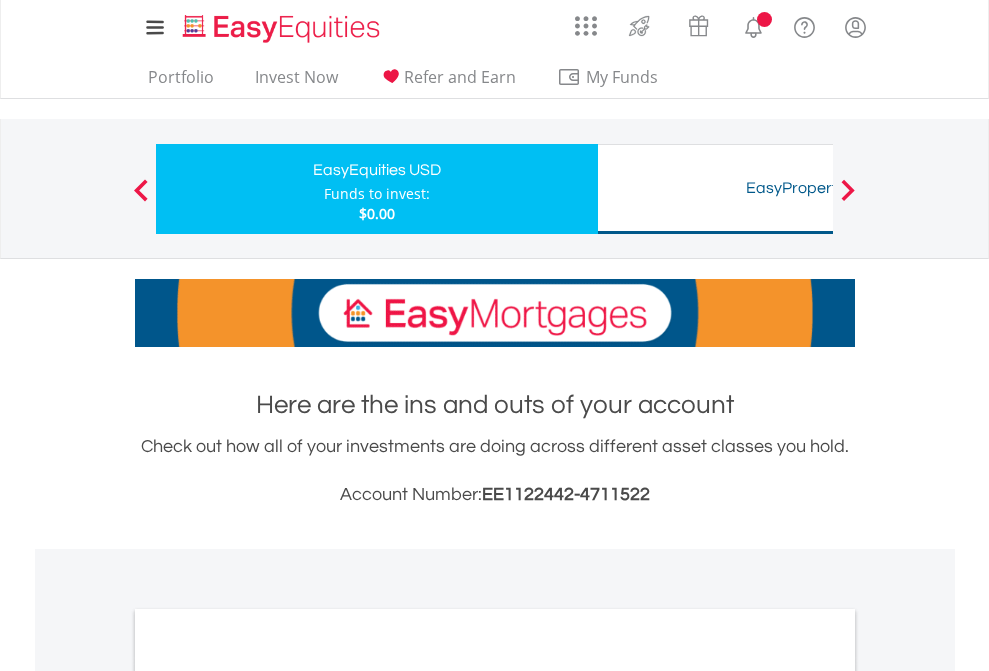 scroll, scrollTop: 0, scrollLeft: 0, axis: both 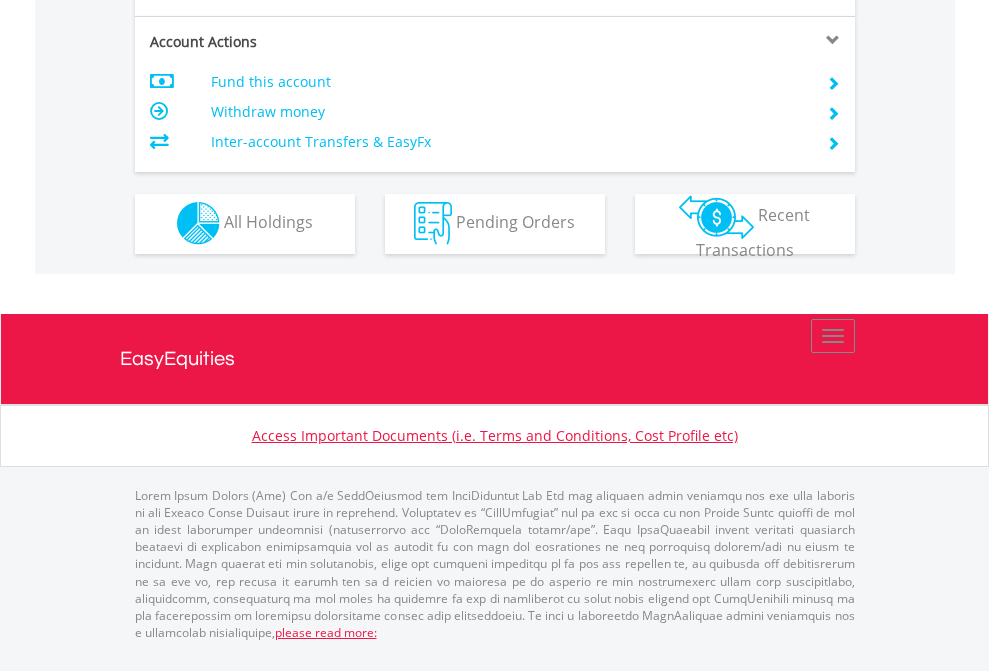click on "Investment types" at bounding box center (706, -353) 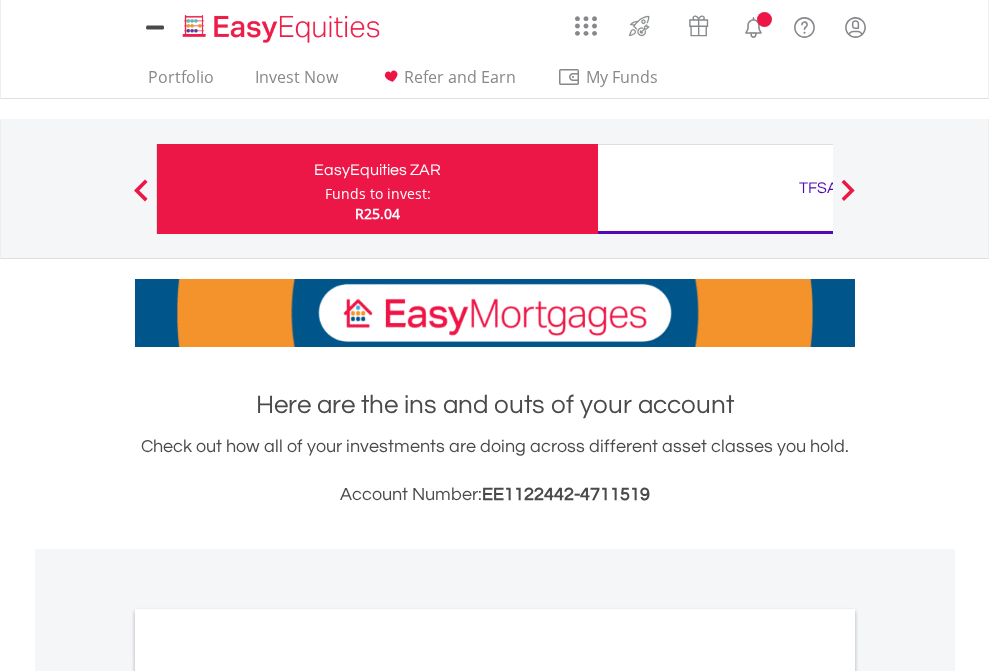 scroll, scrollTop: 0, scrollLeft: 0, axis: both 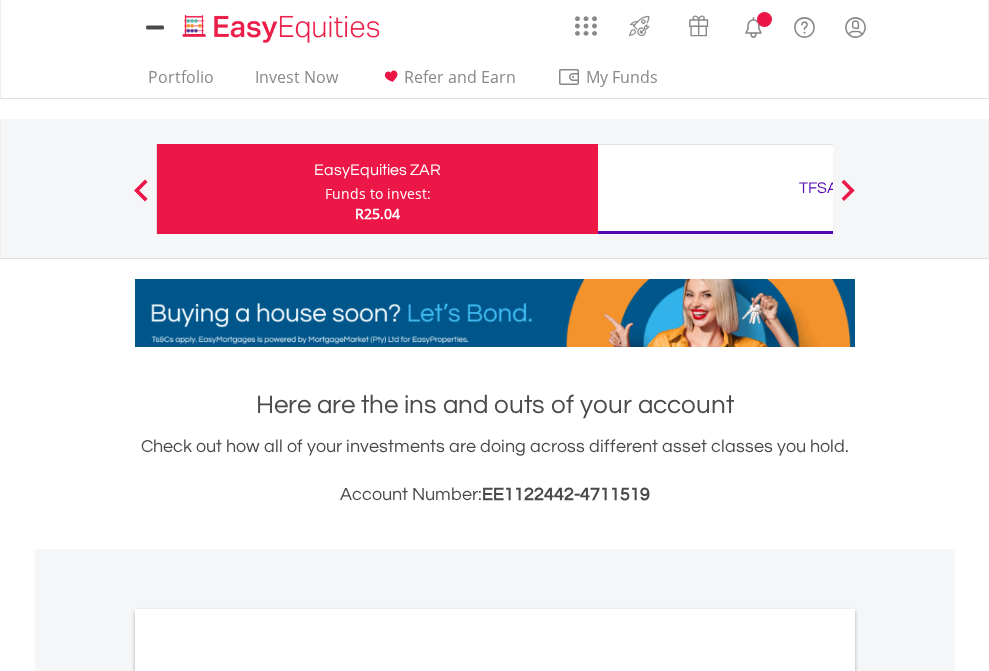 click on "All Holdings" at bounding box center [268, 1096] 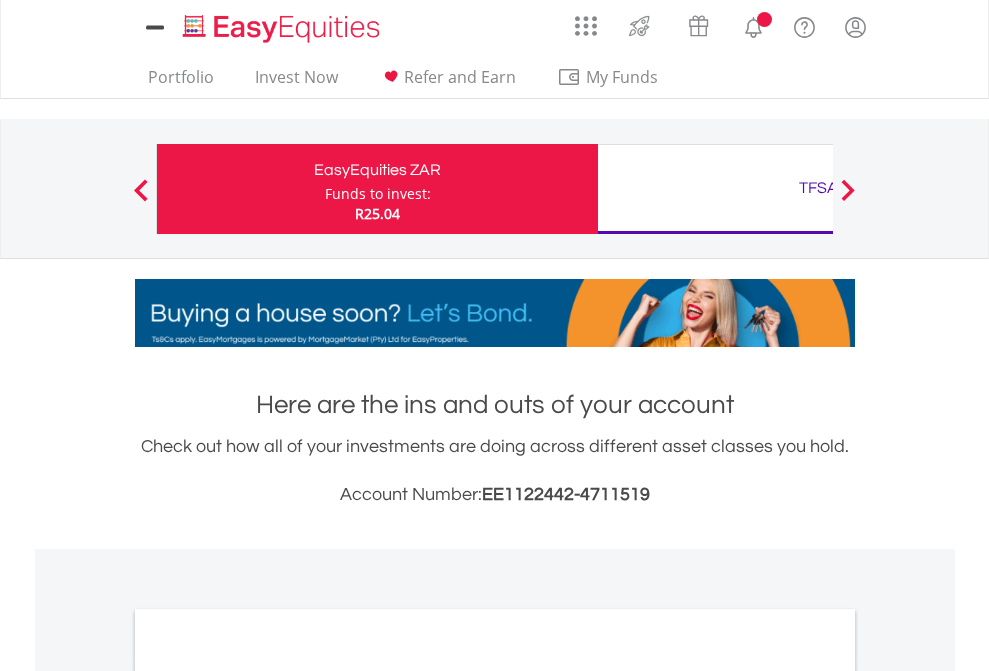 scroll, scrollTop: 1202, scrollLeft: 0, axis: vertical 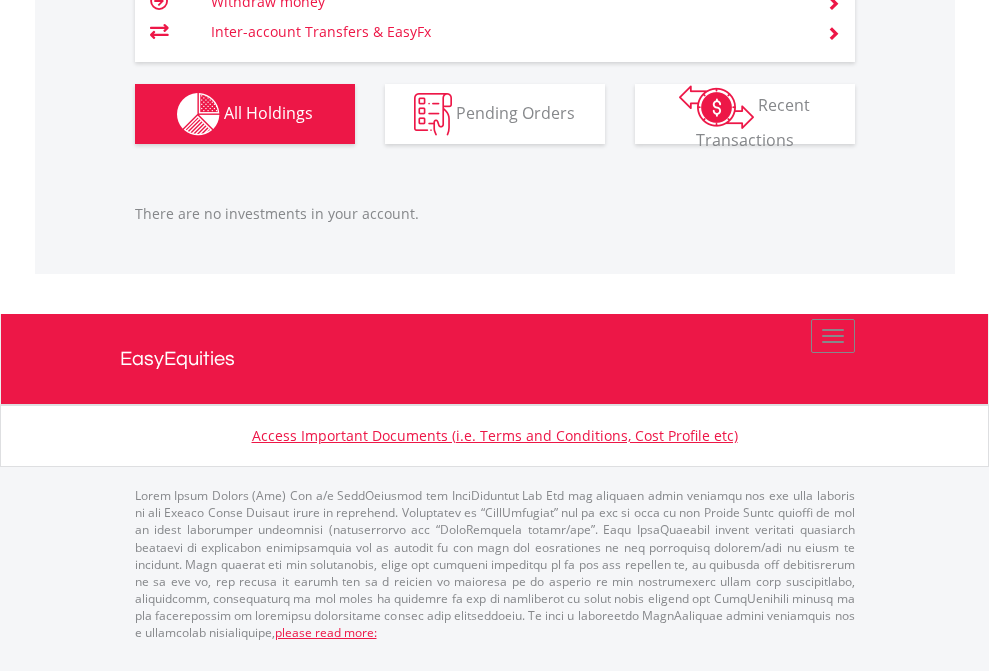click on "TFSA" at bounding box center [818, -1206] 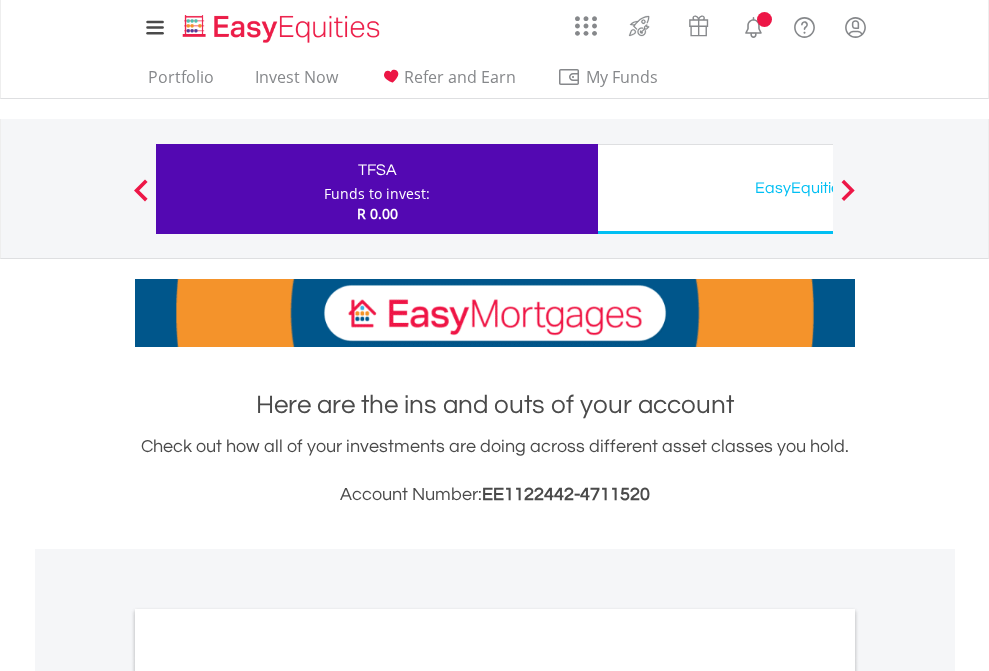 scroll, scrollTop: 0, scrollLeft: 0, axis: both 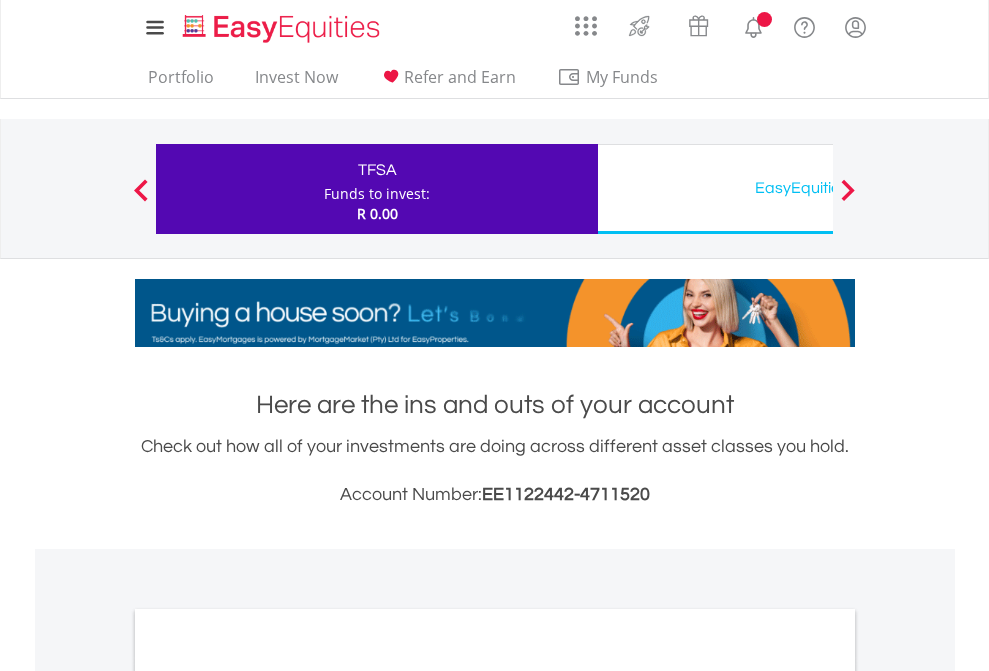 click on "All Holdings" at bounding box center (268, 1096) 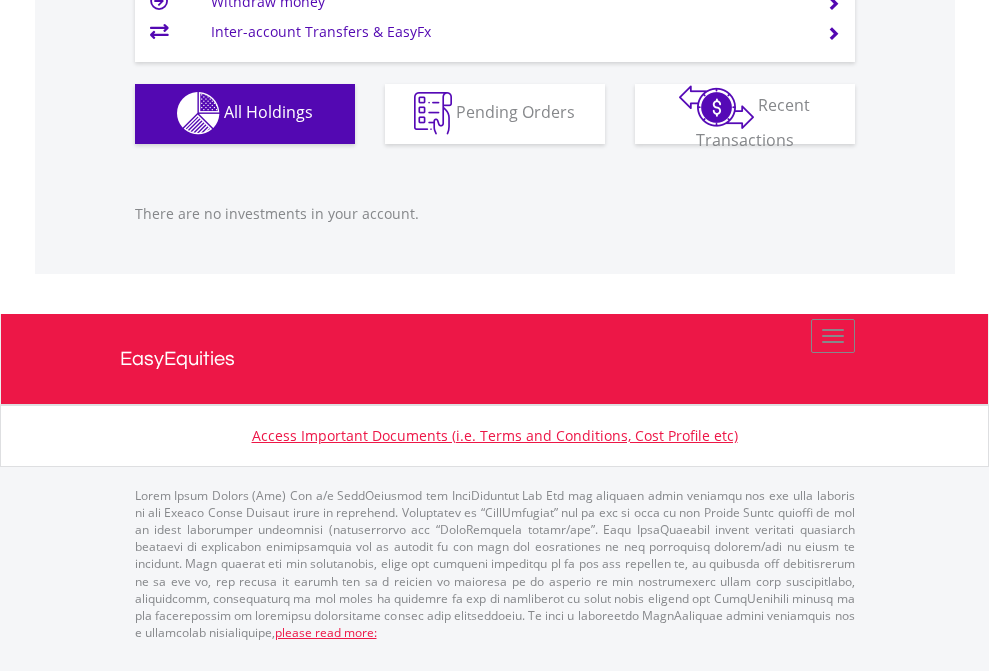 scroll, scrollTop: 1980, scrollLeft: 0, axis: vertical 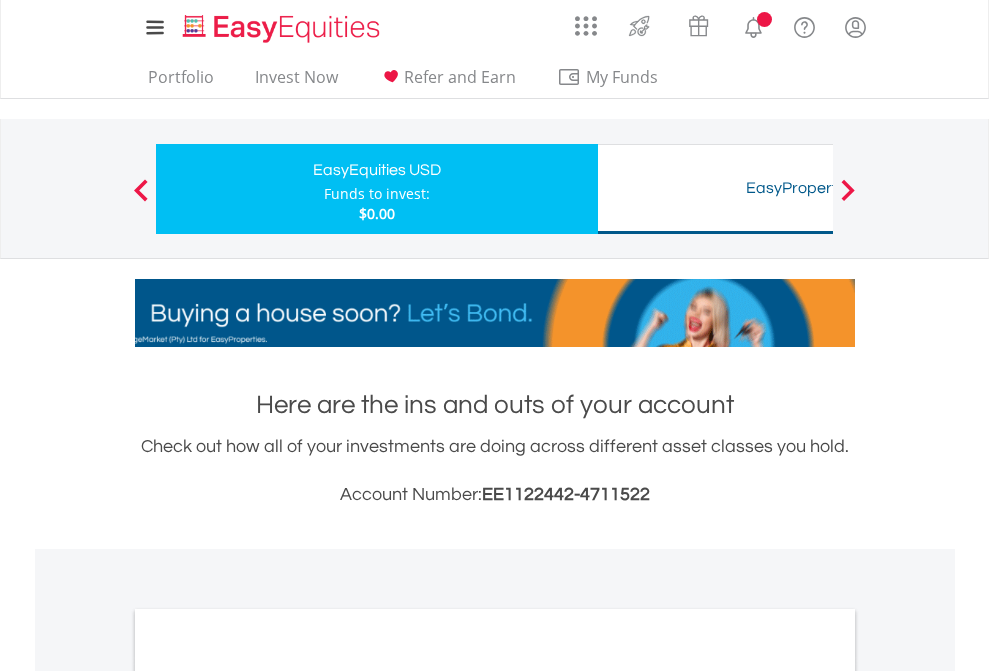 click on "All Holdings" at bounding box center [268, 1096] 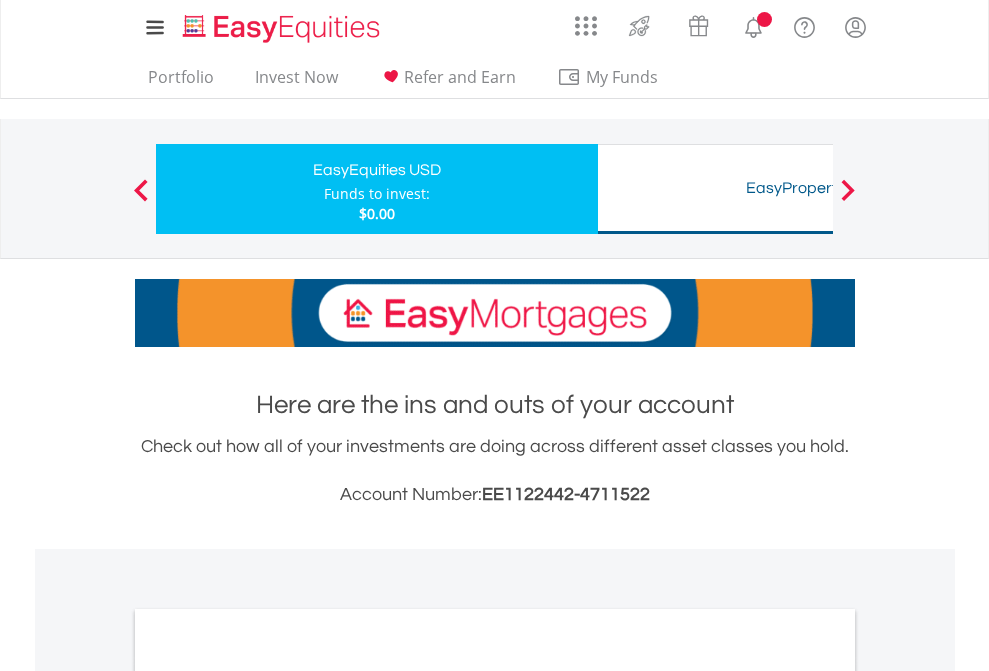scroll, scrollTop: 1202, scrollLeft: 0, axis: vertical 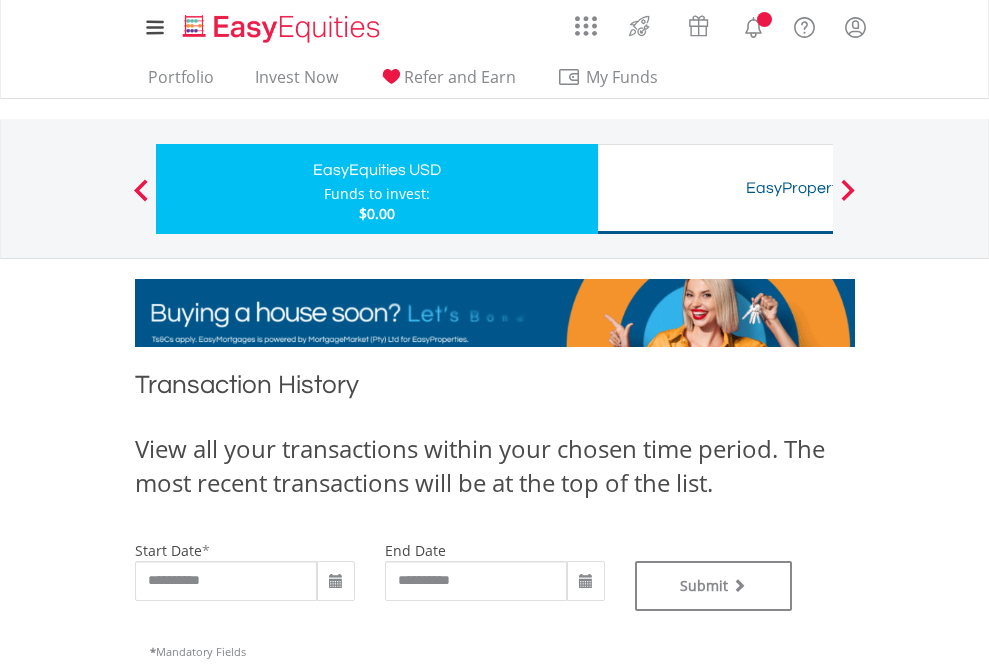 type on "**********" 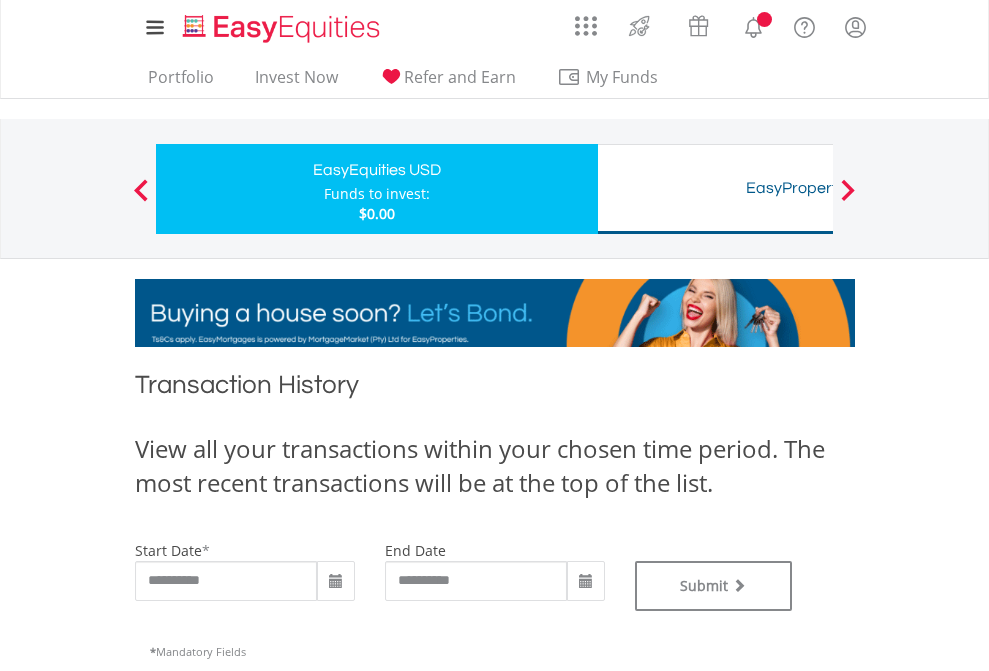 type on "**********" 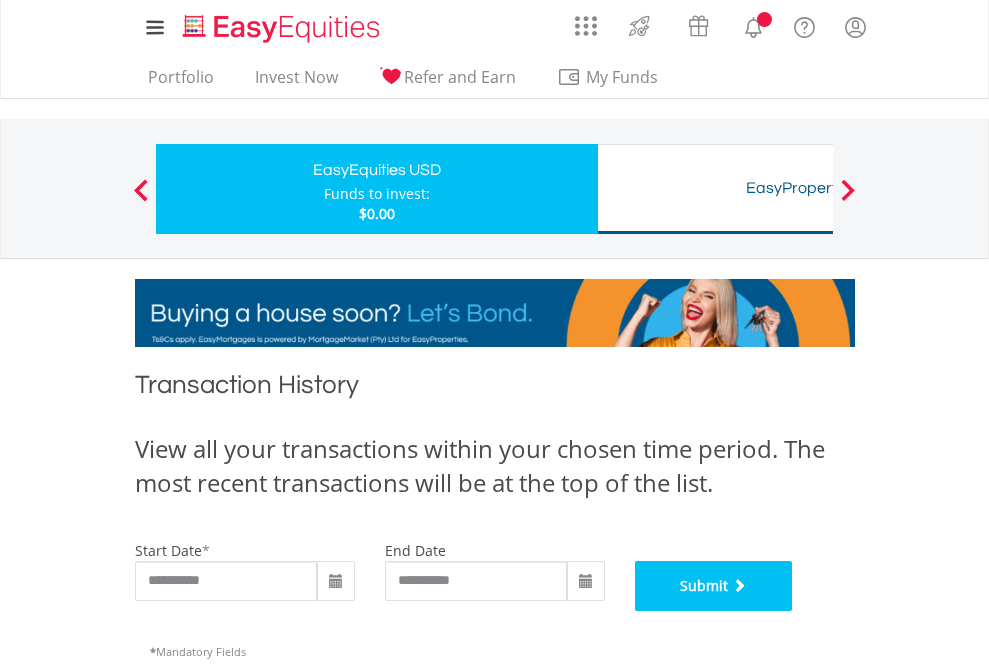 click on "Submit" at bounding box center (714, 586) 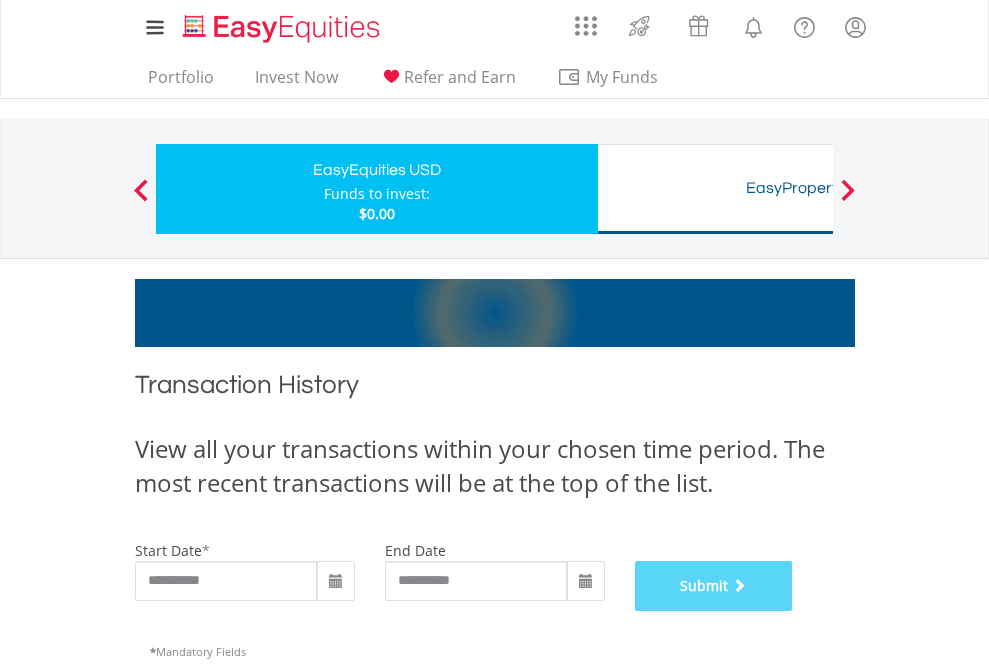 scroll, scrollTop: 811, scrollLeft: 0, axis: vertical 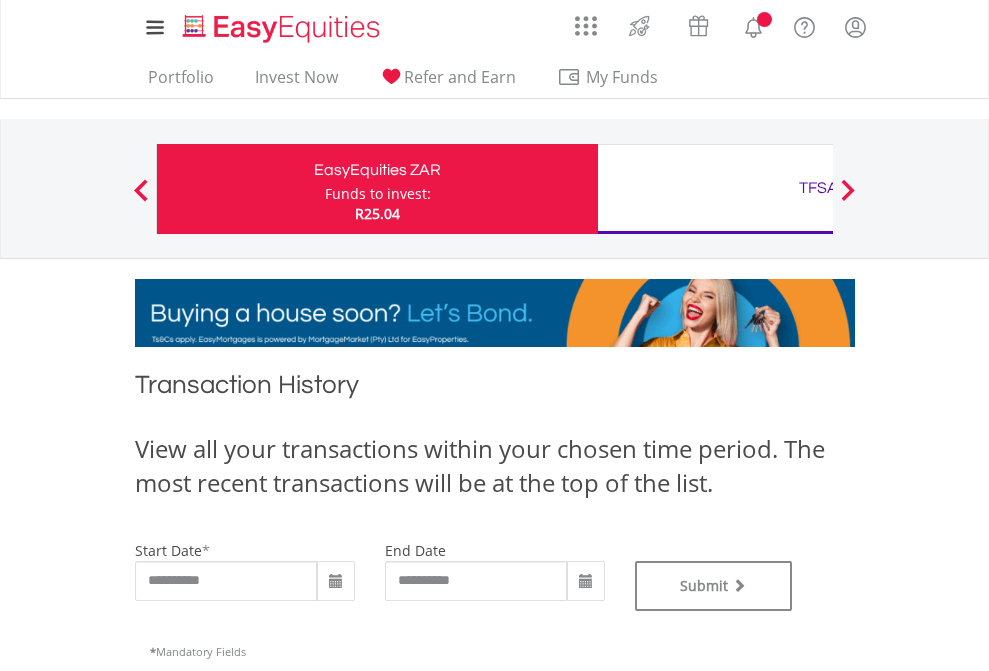 click on "TFSA" at bounding box center [818, 188] 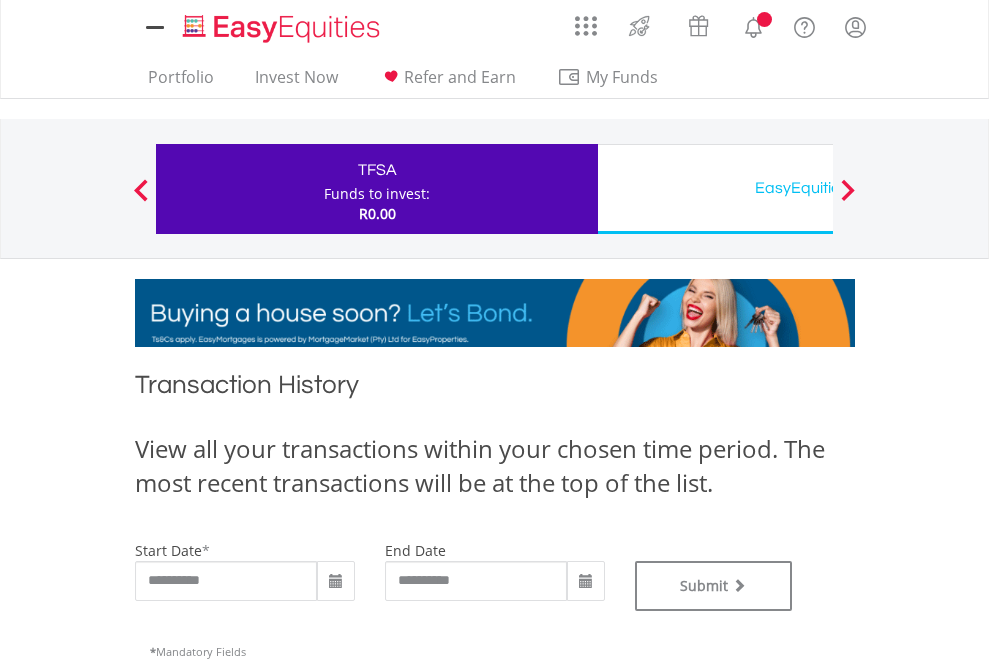 scroll, scrollTop: 0, scrollLeft: 0, axis: both 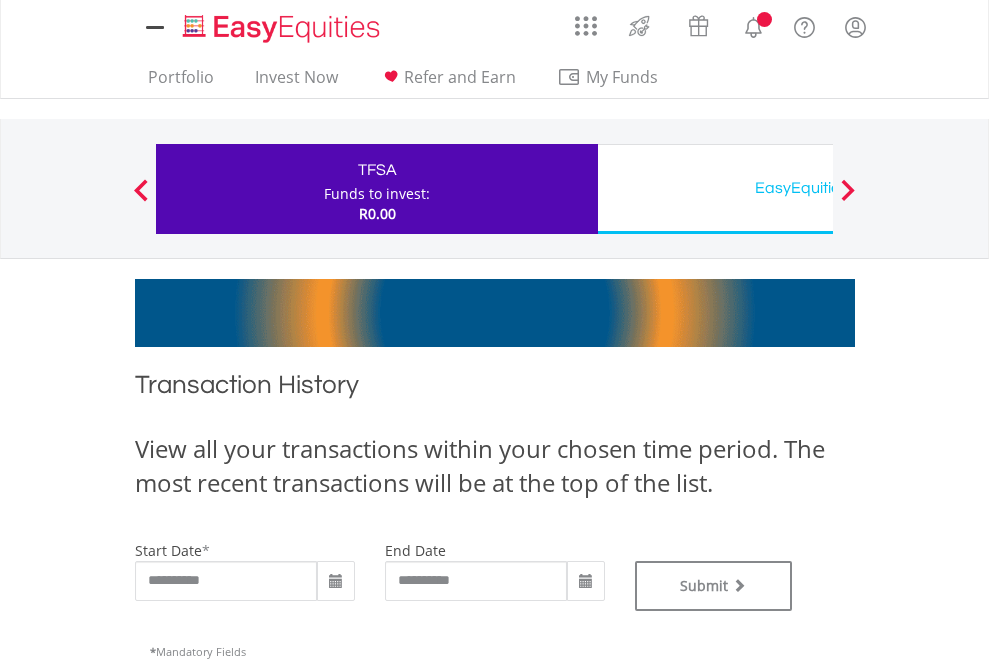 type on "**********" 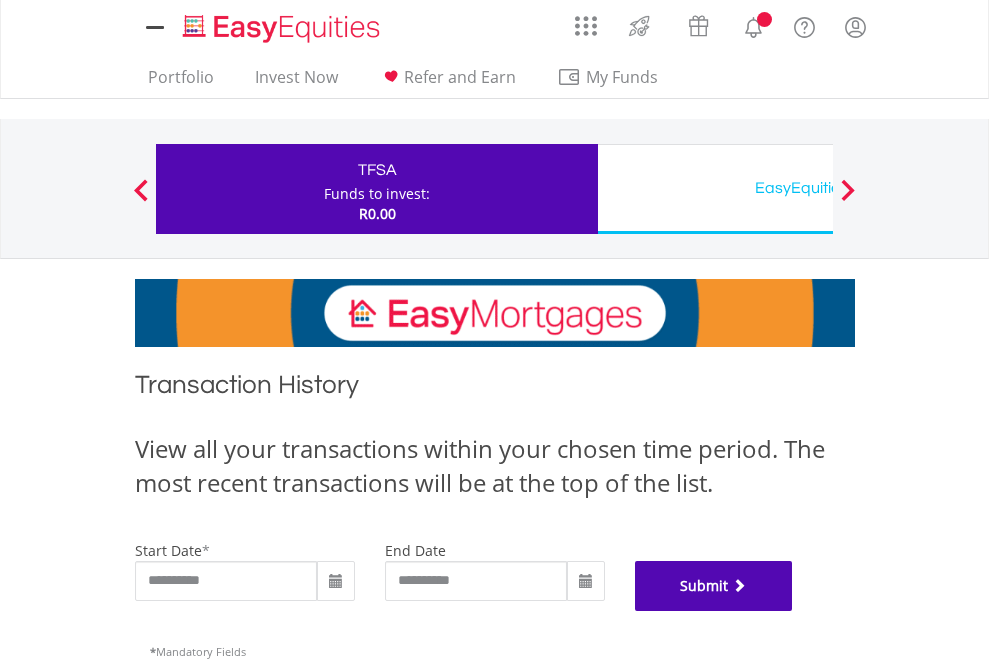 click on "Submit" at bounding box center [714, 586] 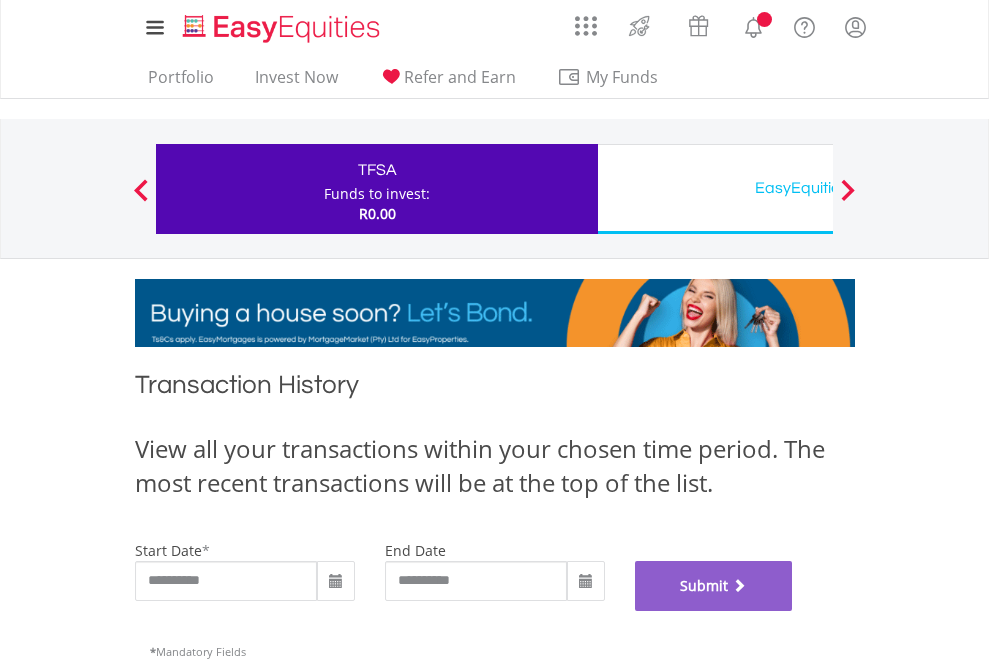 scroll, scrollTop: 811, scrollLeft: 0, axis: vertical 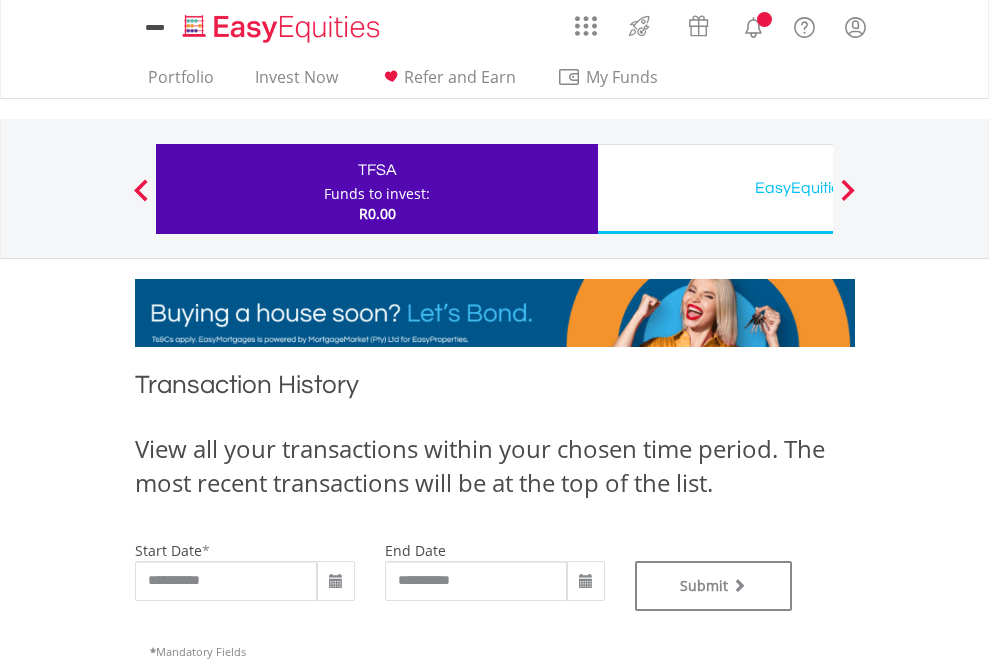 click on "EasyEquities USD" at bounding box center [818, 188] 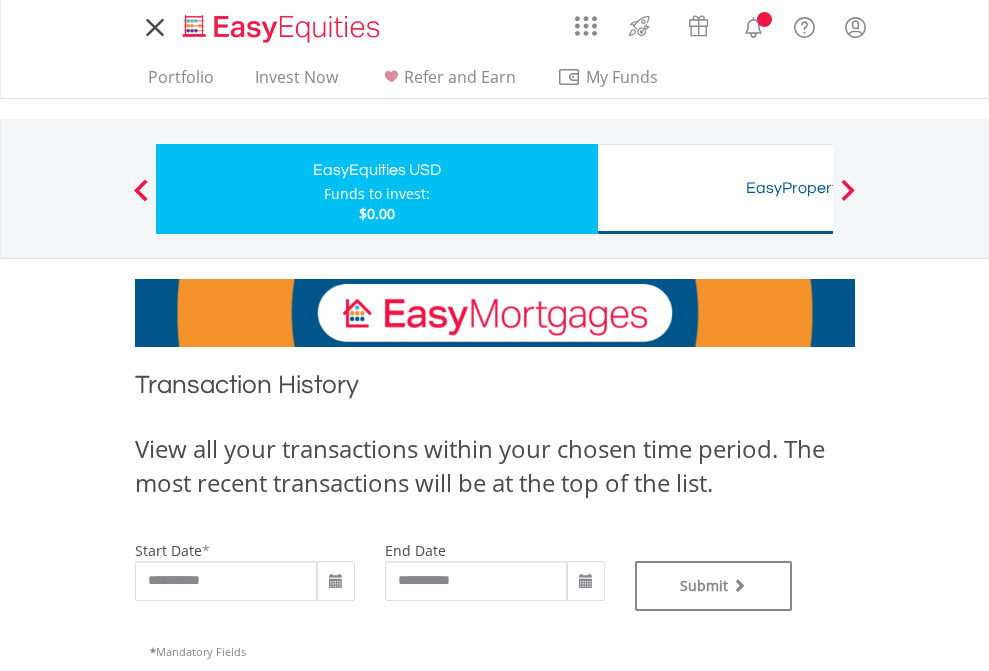 scroll, scrollTop: 0, scrollLeft: 0, axis: both 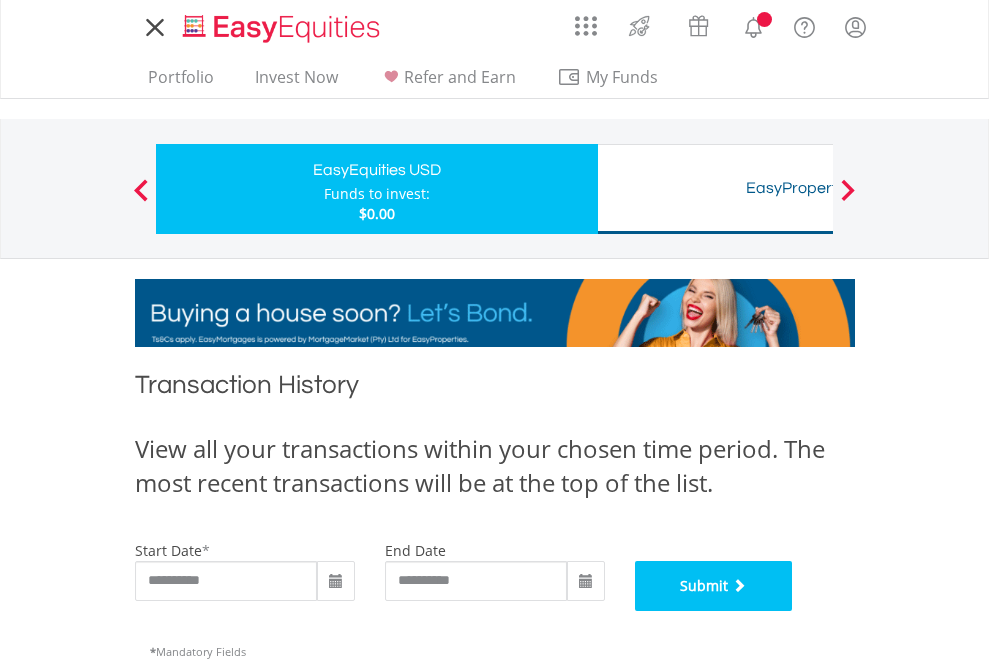 click on "Submit" at bounding box center [714, 586] 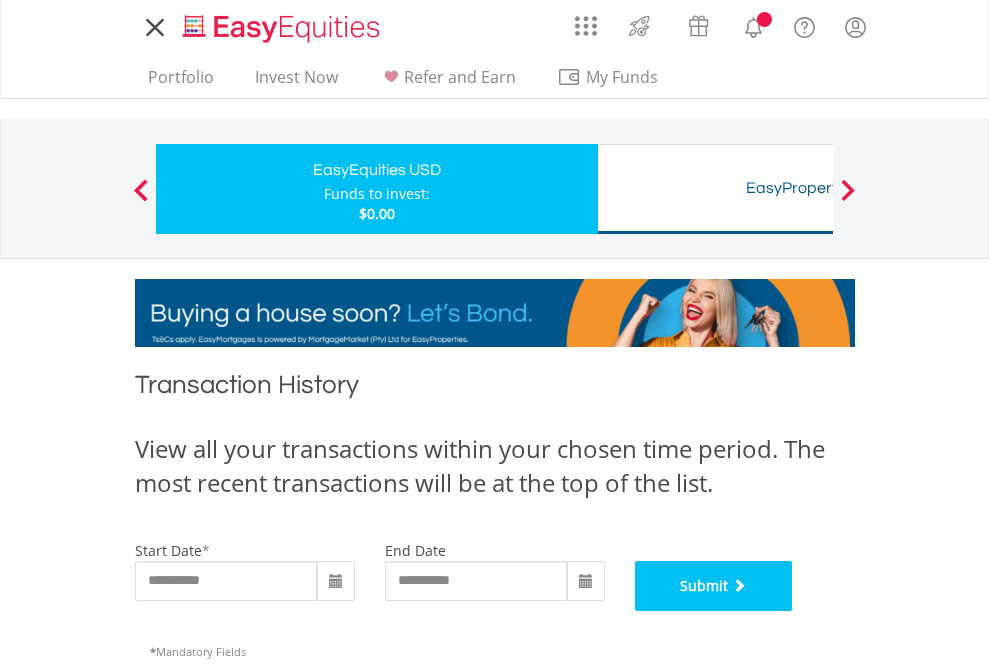 scroll, scrollTop: 811, scrollLeft: 0, axis: vertical 